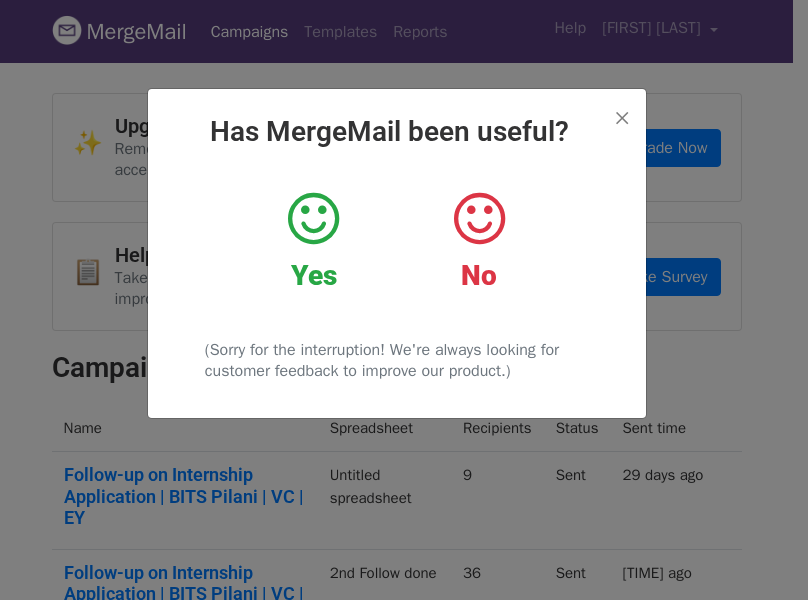 scroll, scrollTop: 0, scrollLeft: 0, axis: both 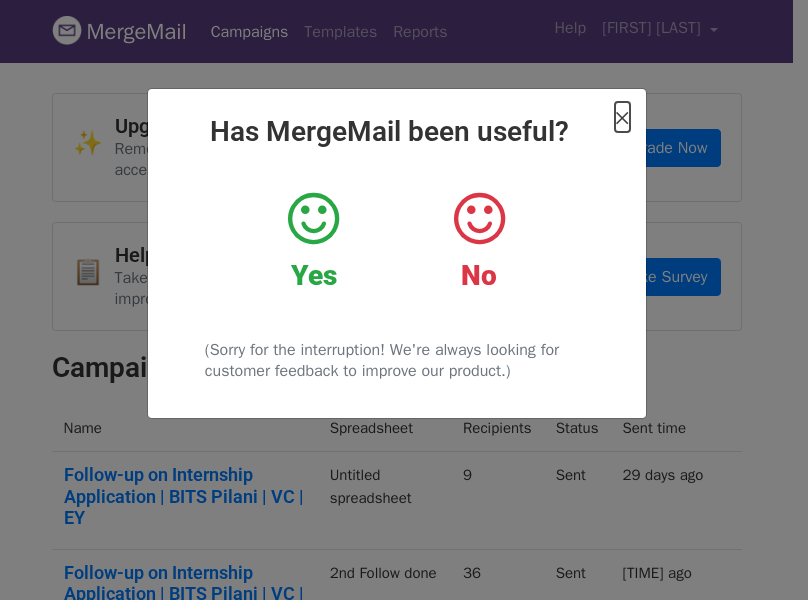click on "×" at bounding box center [622, 117] 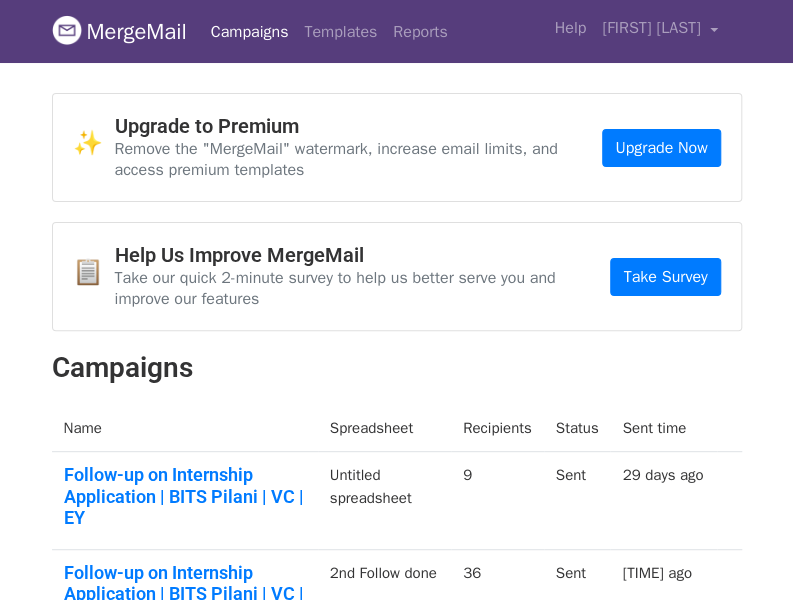 scroll, scrollTop: 0, scrollLeft: 0, axis: both 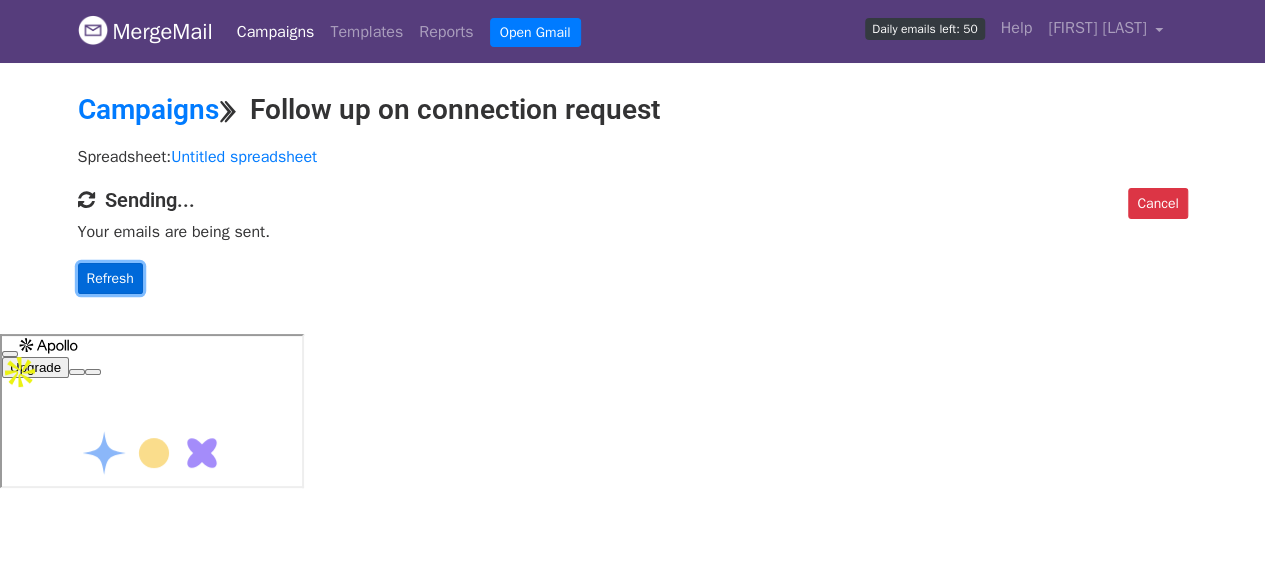 click on "Refresh" at bounding box center (110, 278) 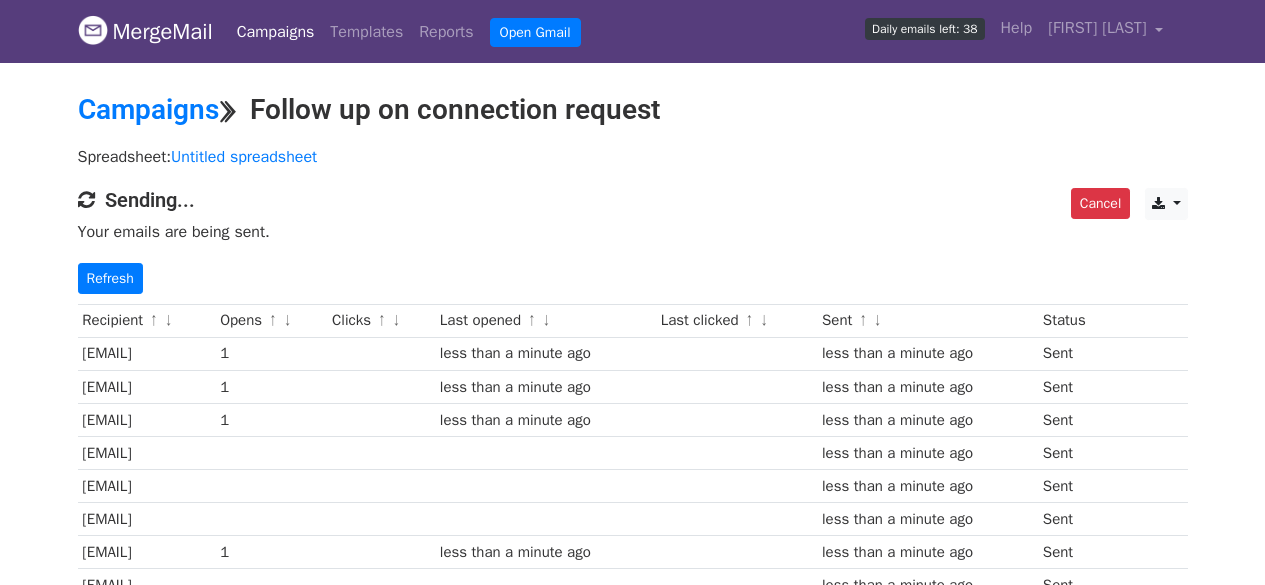 scroll, scrollTop: 0, scrollLeft: 0, axis: both 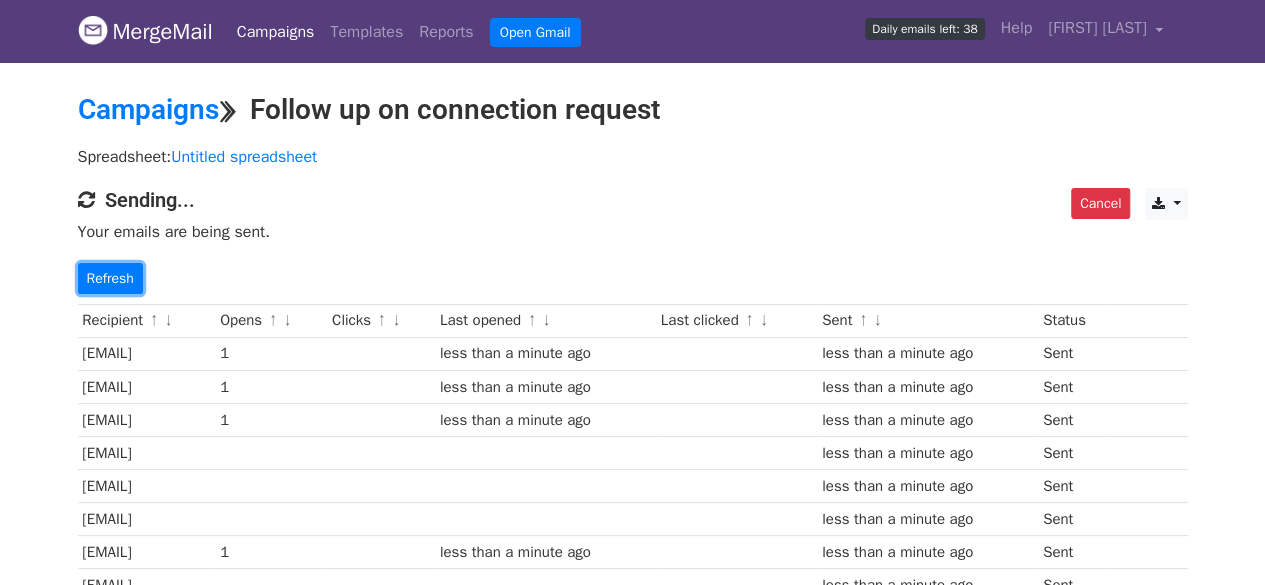 click on "Refresh" at bounding box center (110, 278) 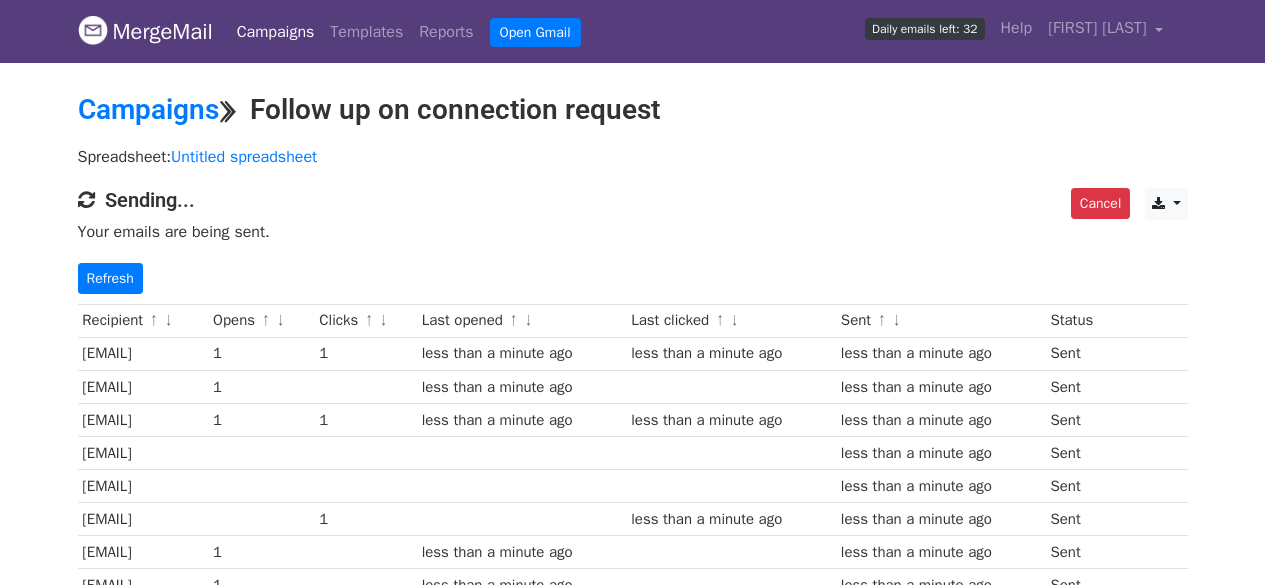 scroll, scrollTop: 124, scrollLeft: 0, axis: vertical 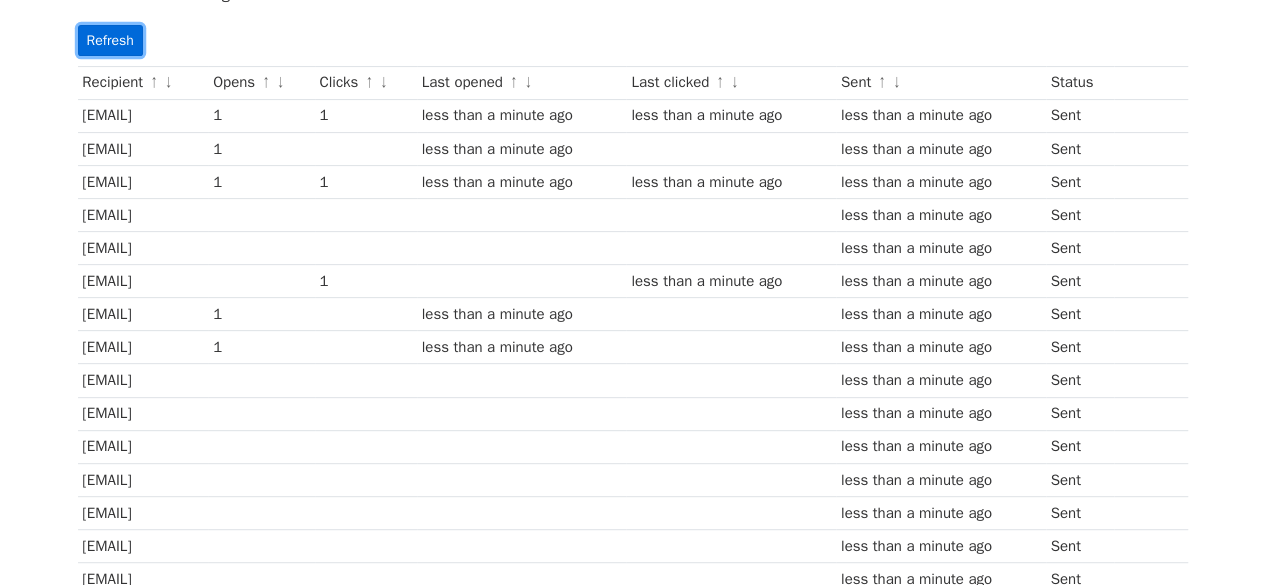 click on "Refresh" at bounding box center [110, 40] 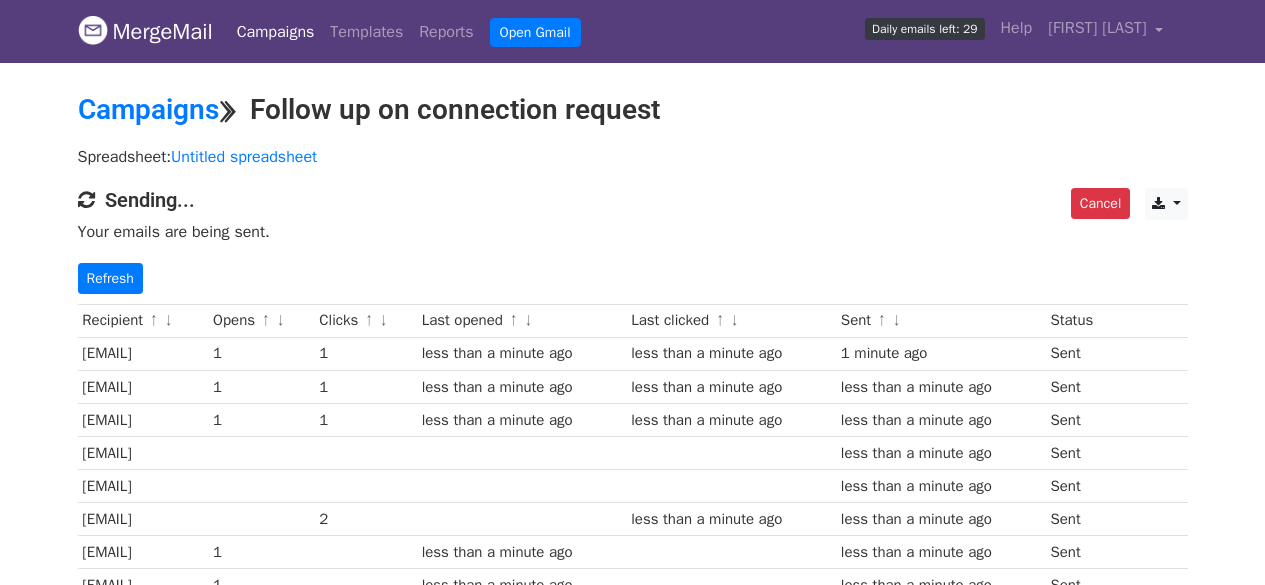 scroll, scrollTop: 472, scrollLeft: 0, axis: vertical 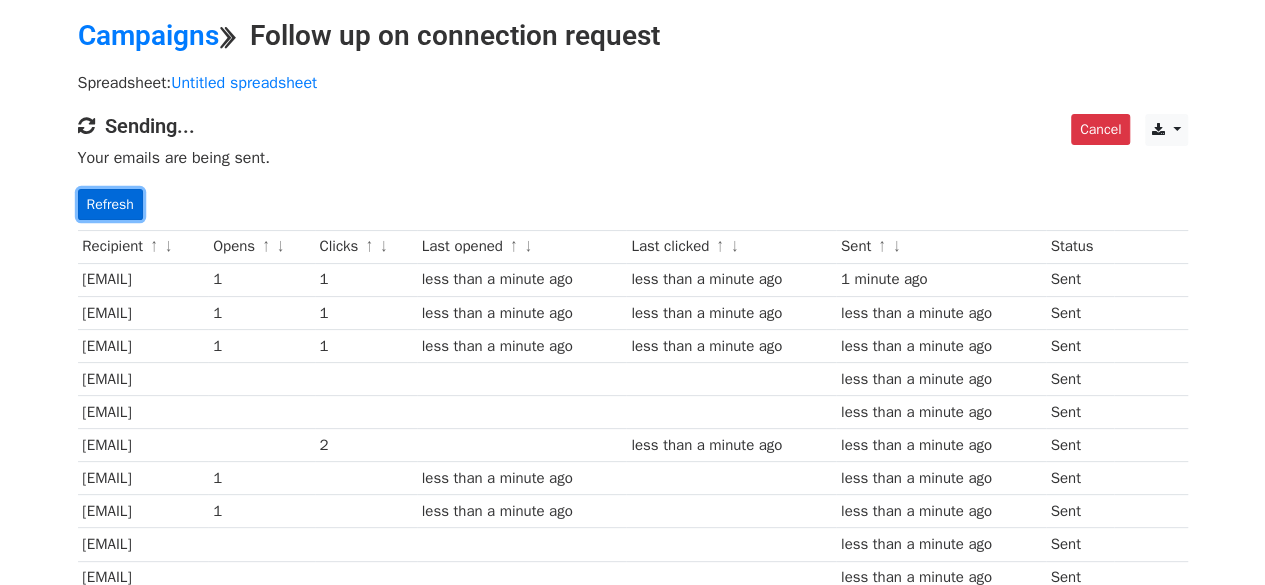 click on "Refresh" at bounding box center (110, 204) 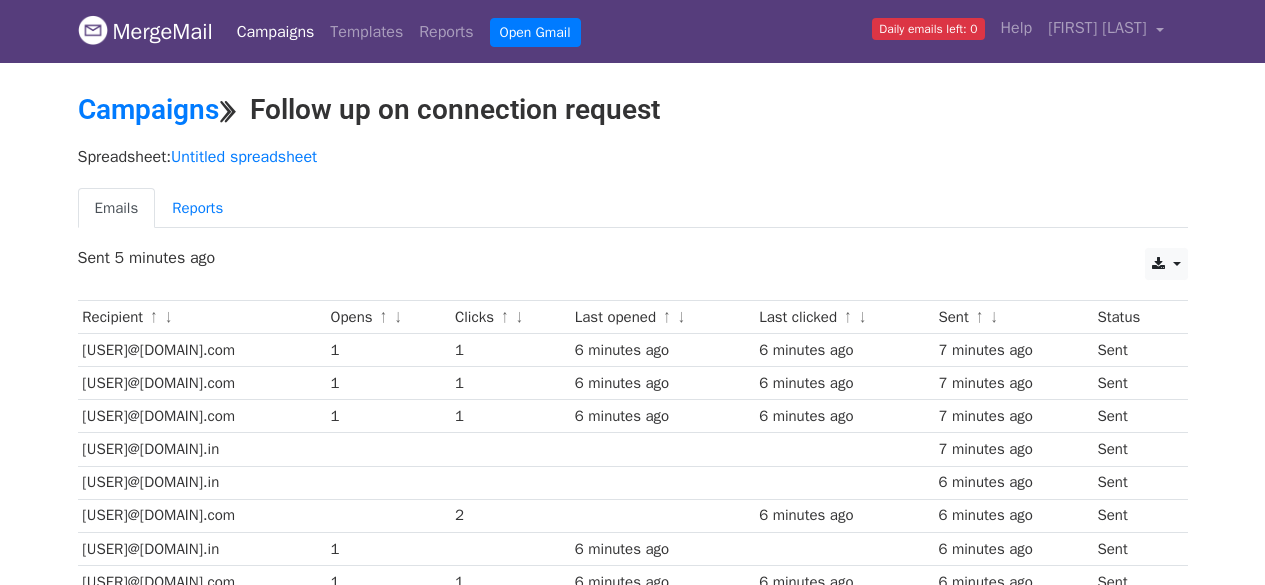 scroll, scrollTop: 0, scrollLeft: 0, axis: both 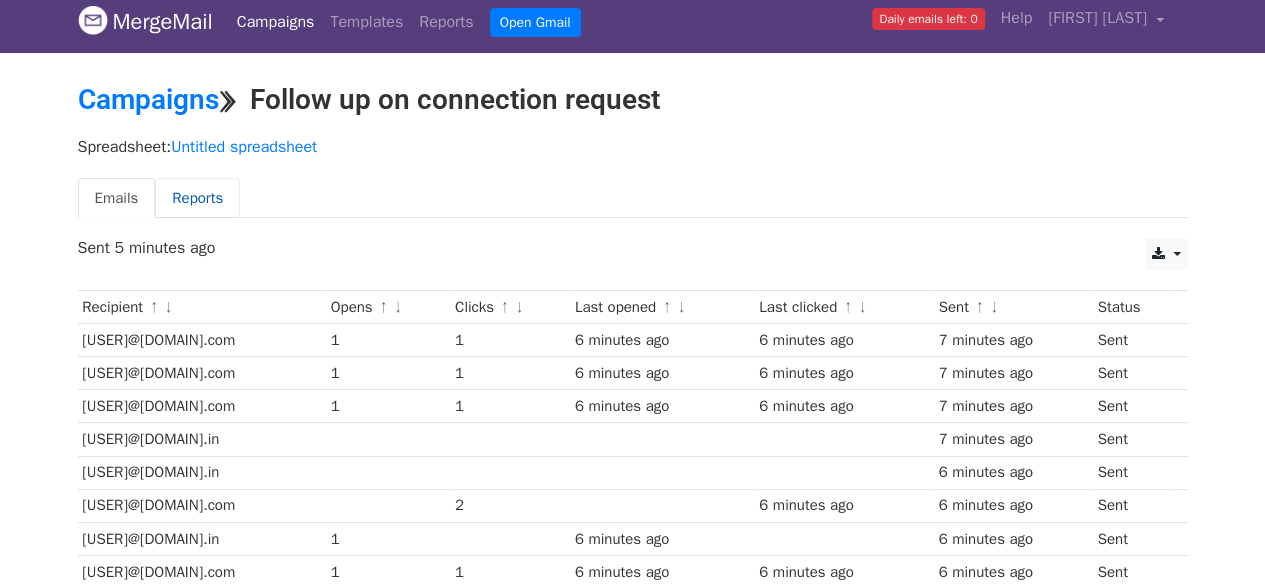 click on "Reports" at bounding box center [197, 198] 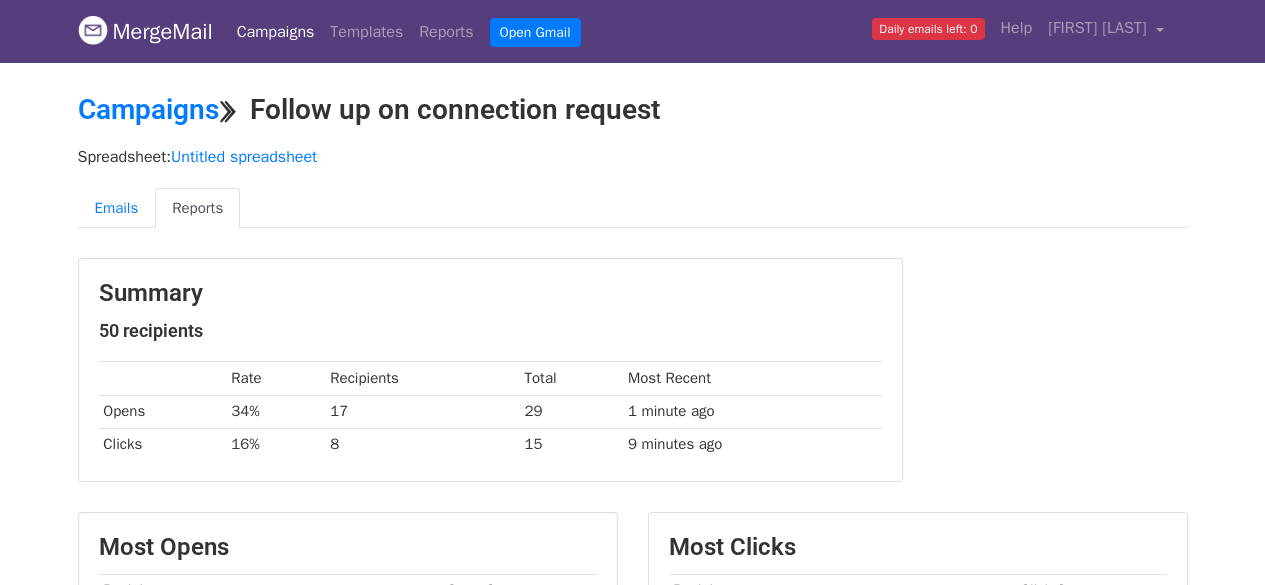 scroll, scrollTop: 0, scrollLeft: 0, axis: both 